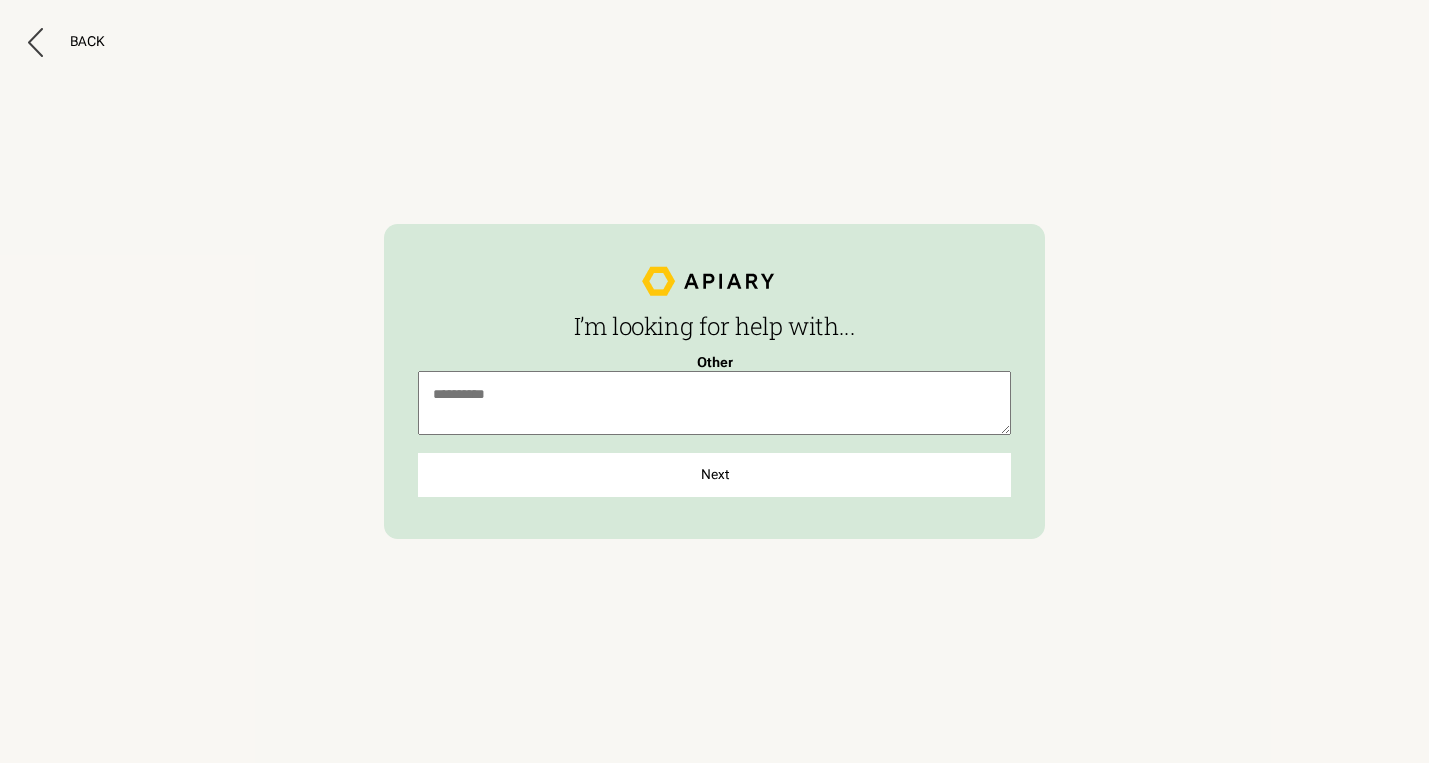 scroll, scrollTop: 0, scrollLeft: 0, axis: both 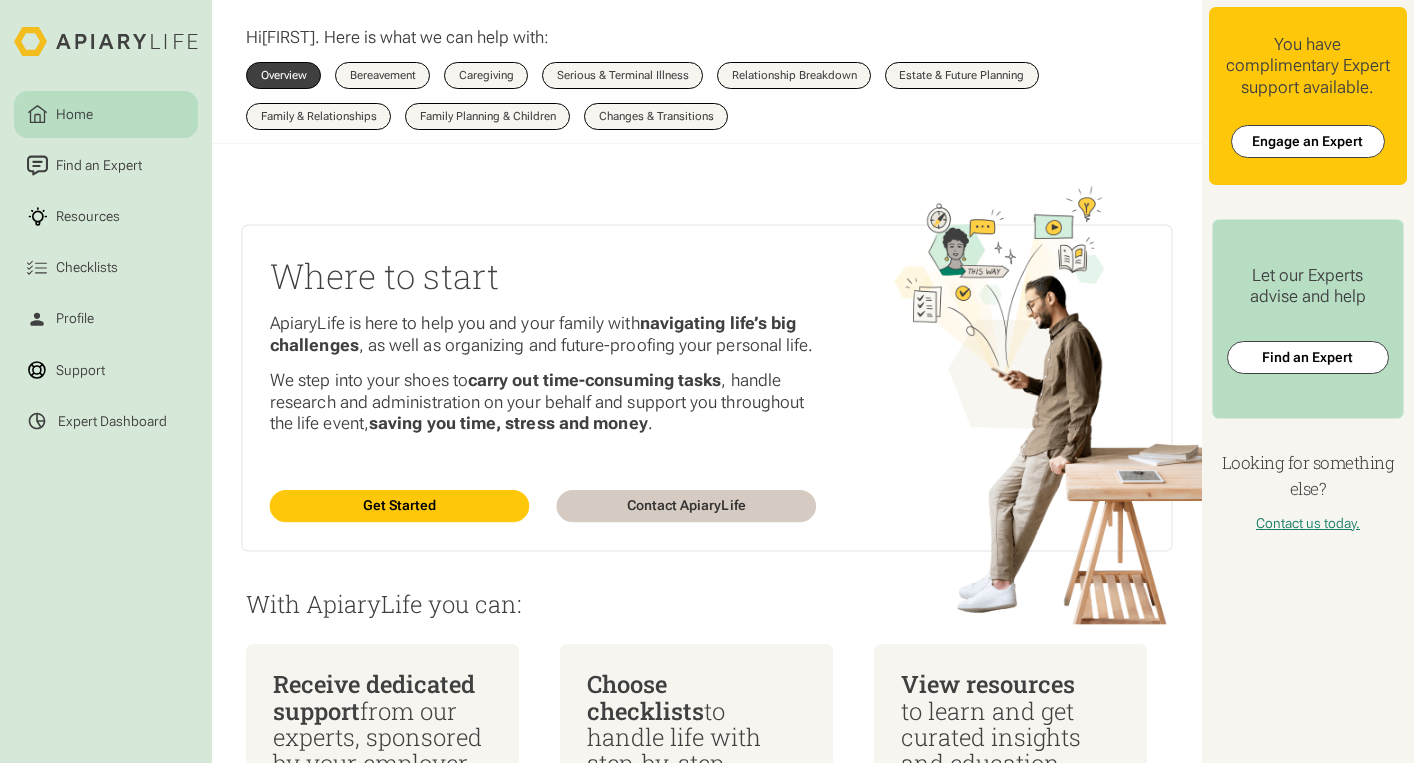 click on "Contact ApiaryLife" at bounding box center (686, 506) 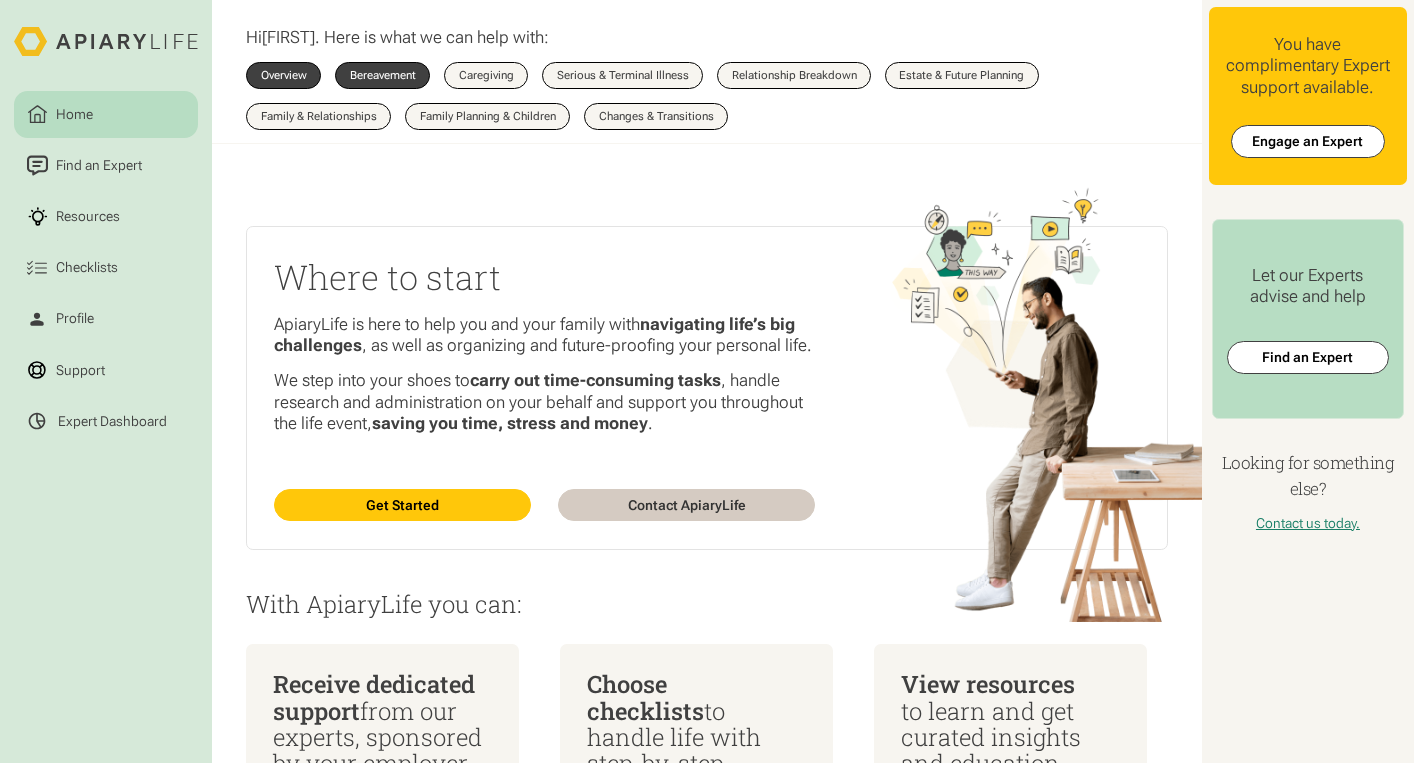 click on "Bereavement" at bounding box center (383, 75) 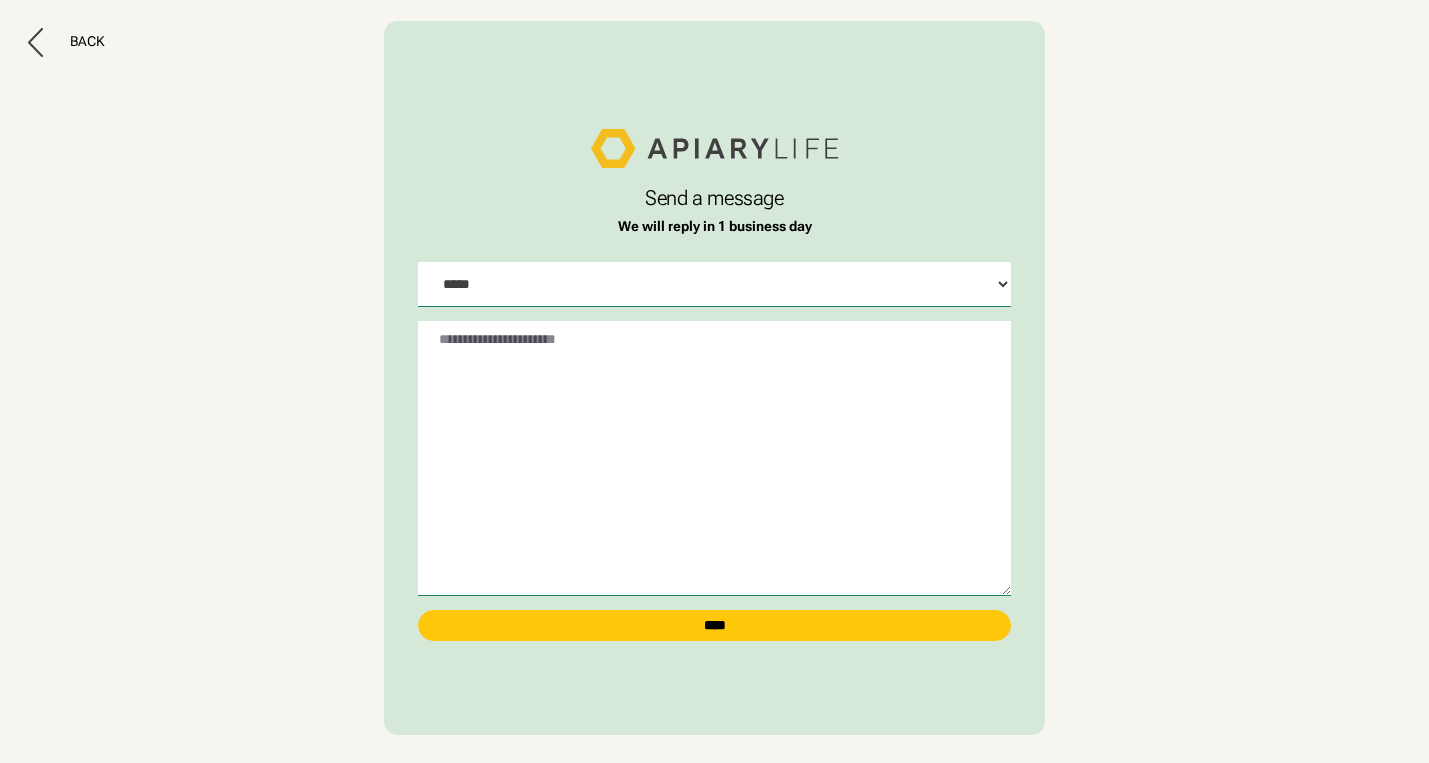 scroll, scrollTop: 0, scrollLeft: 0, axis: both 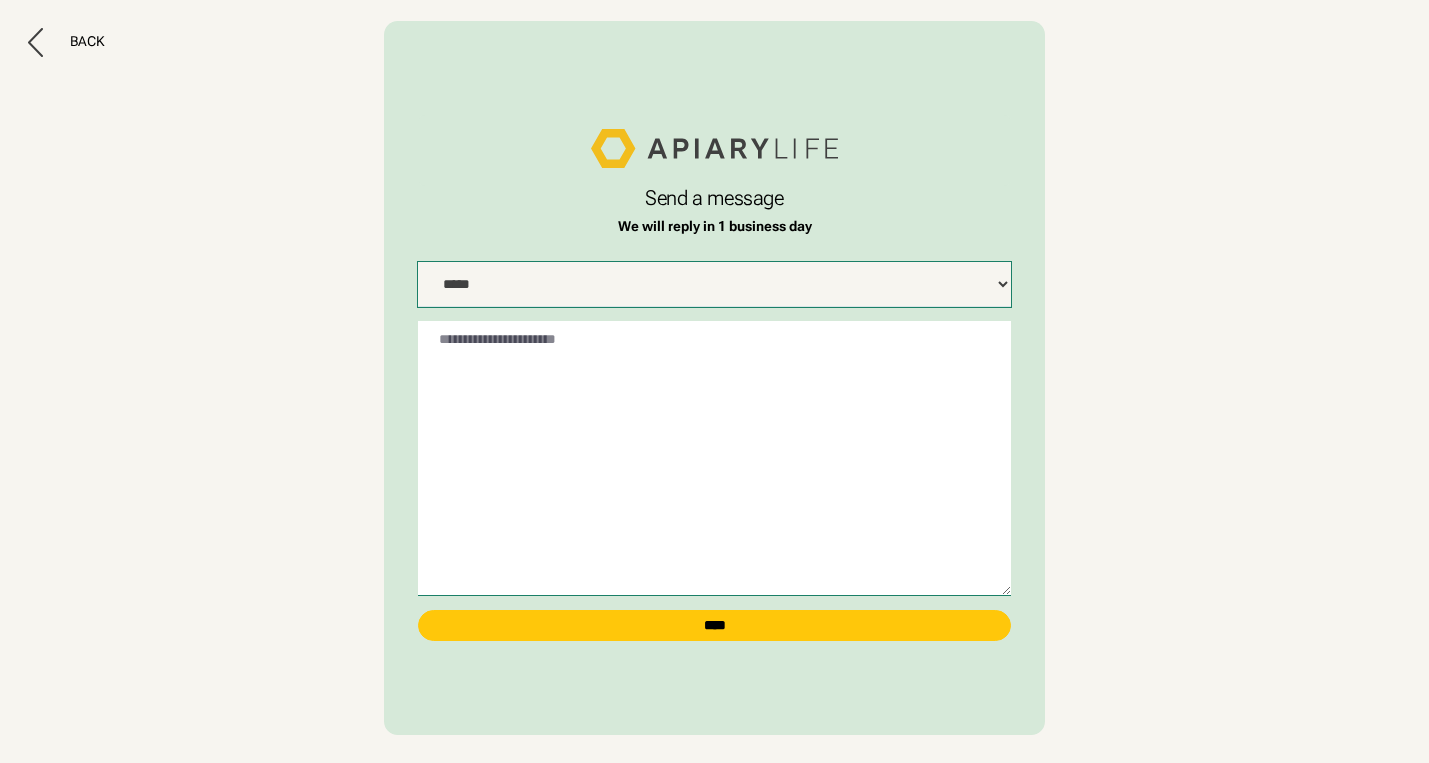 click on "**********" at bounding box center (714, 284) 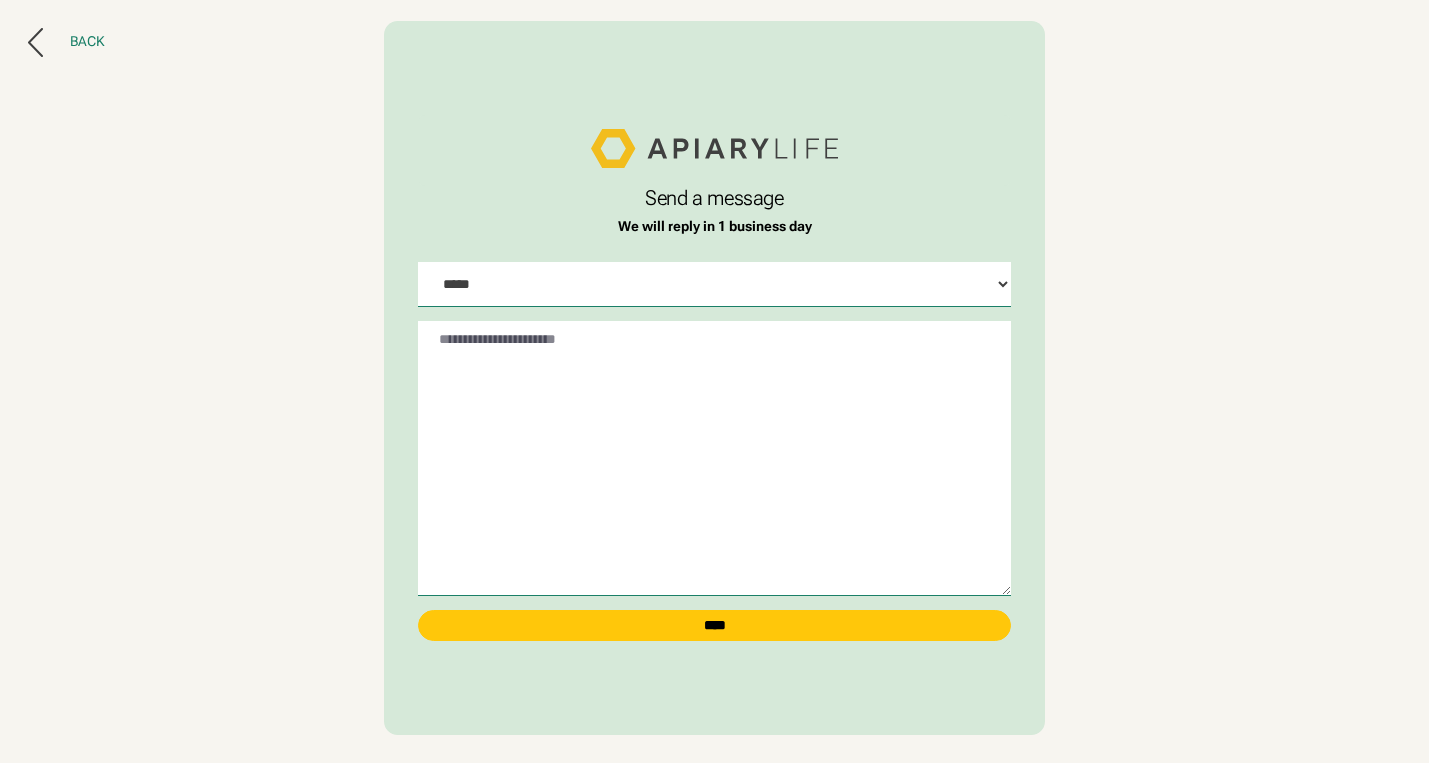 click on "Back" at bounding box center (87, 41) 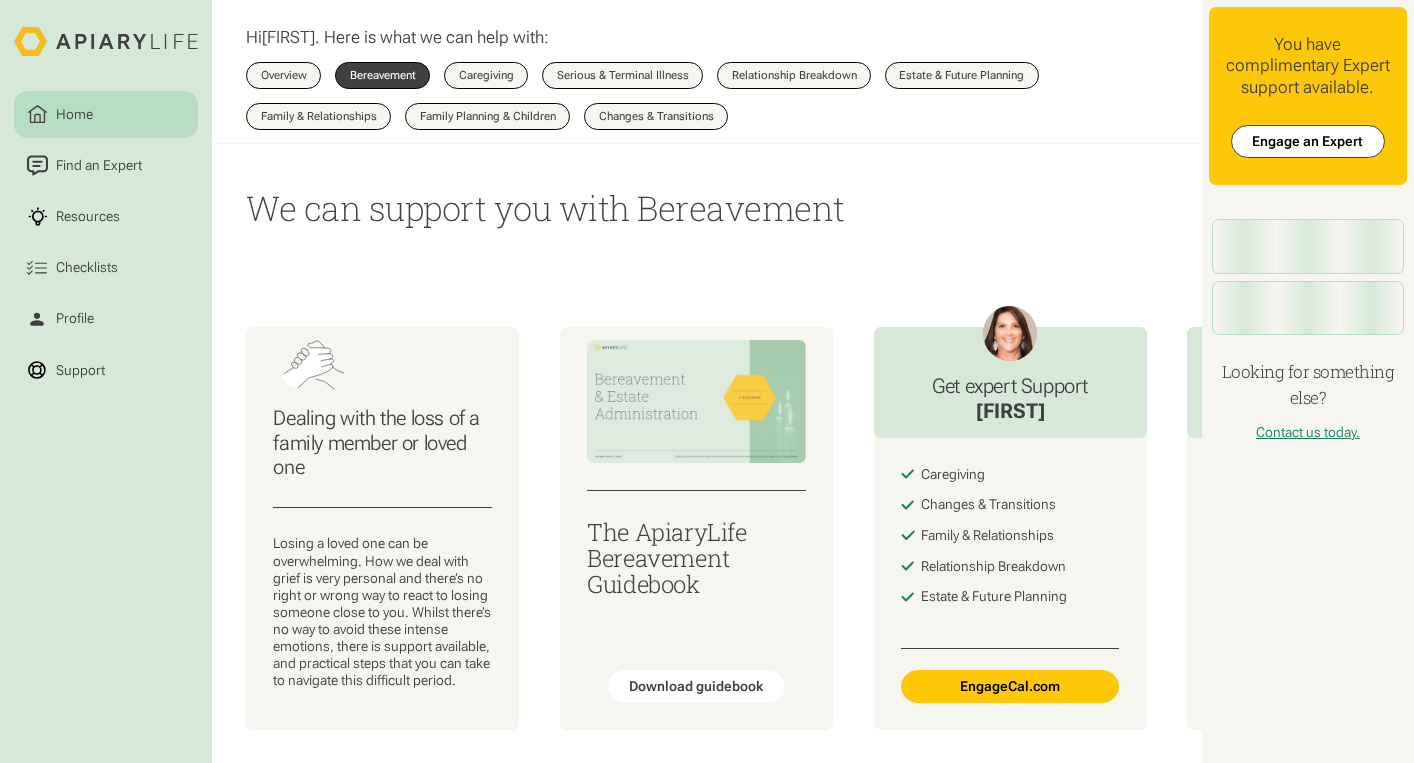 scroll, scrollTop: 0, scrollLeft: 0, axis: both 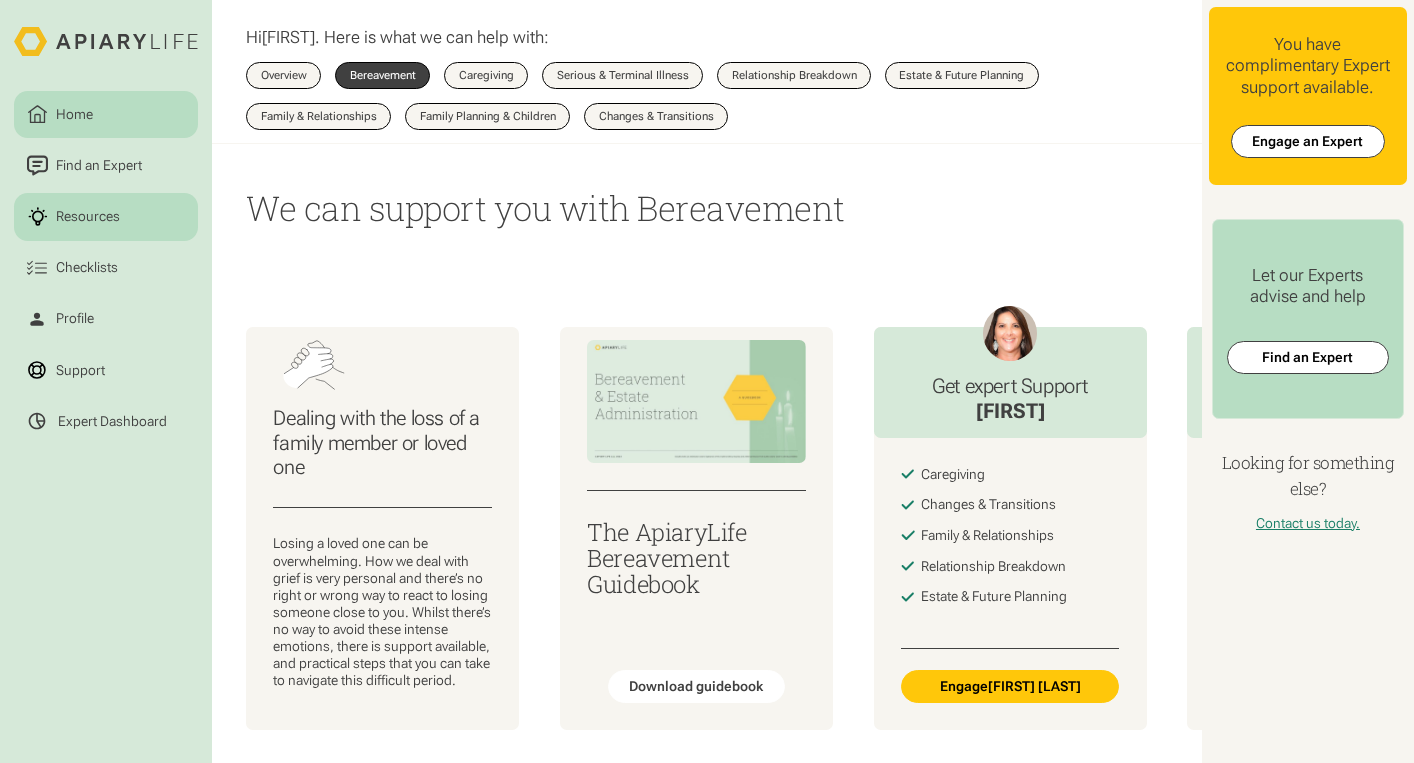 click on "Resources" at bounding box center [88, 216] 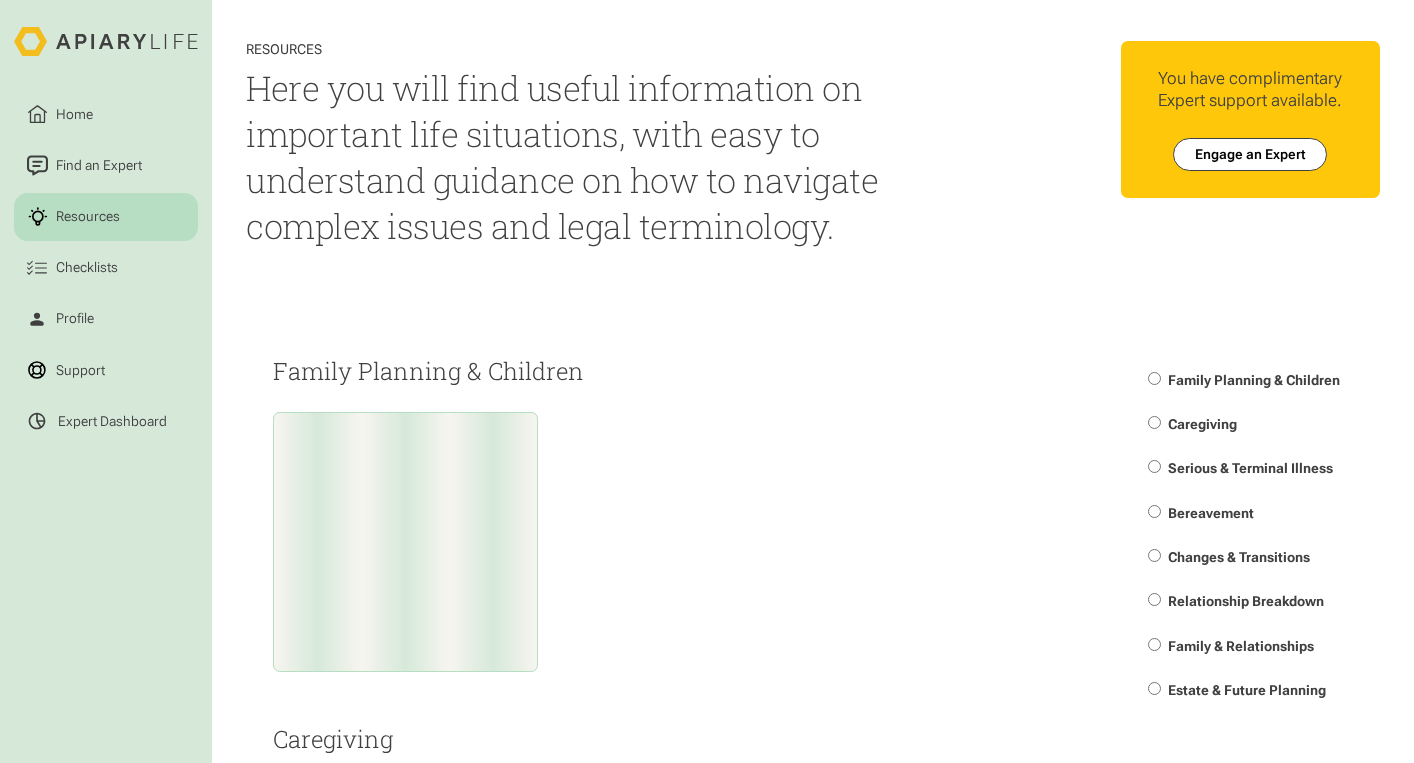 scroll, scrollTop: 0, scrollLeft: 0, axis: both 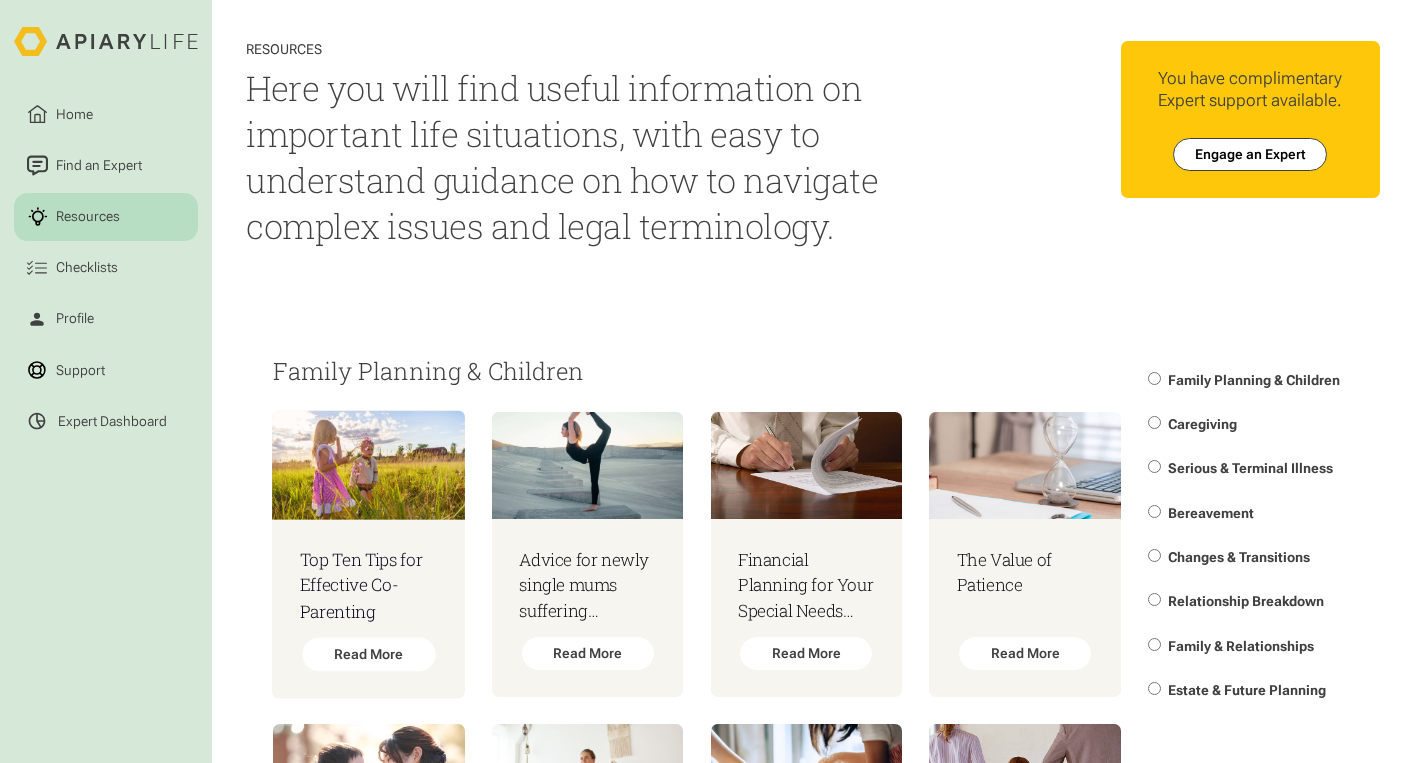 click at bounding box center (369, 464) 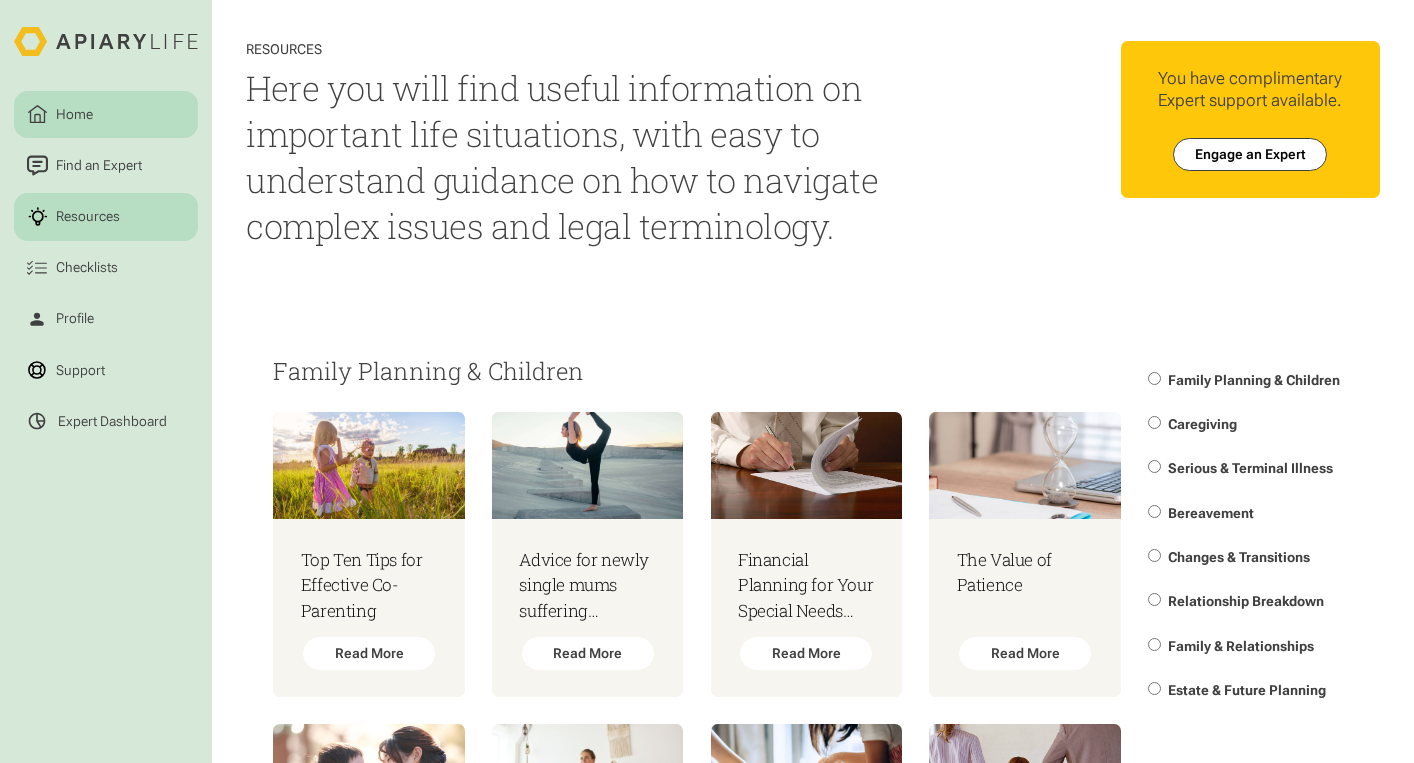 click on "Home" at bounding box center (75, 114) 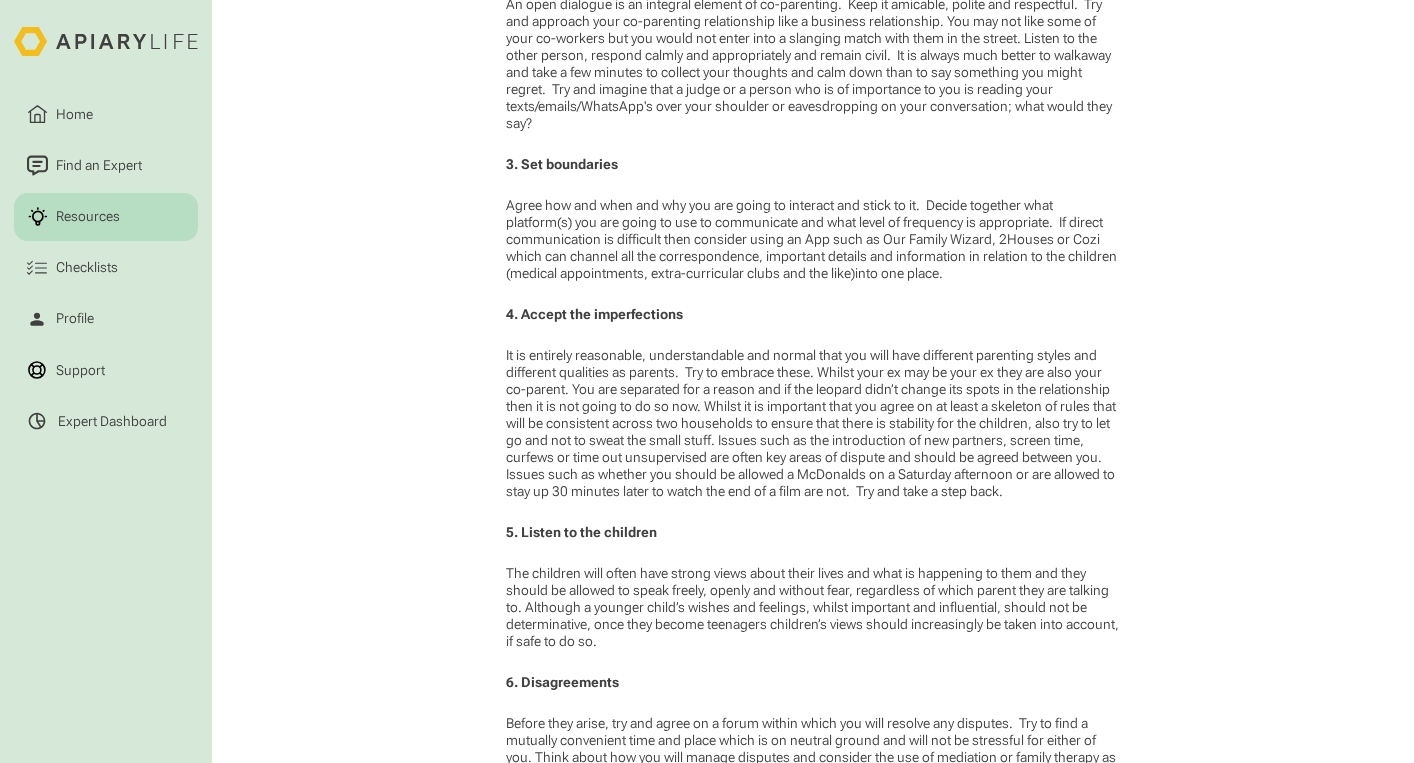 scroll, scrollTop: 0, scrollLeft: 0, axis: both 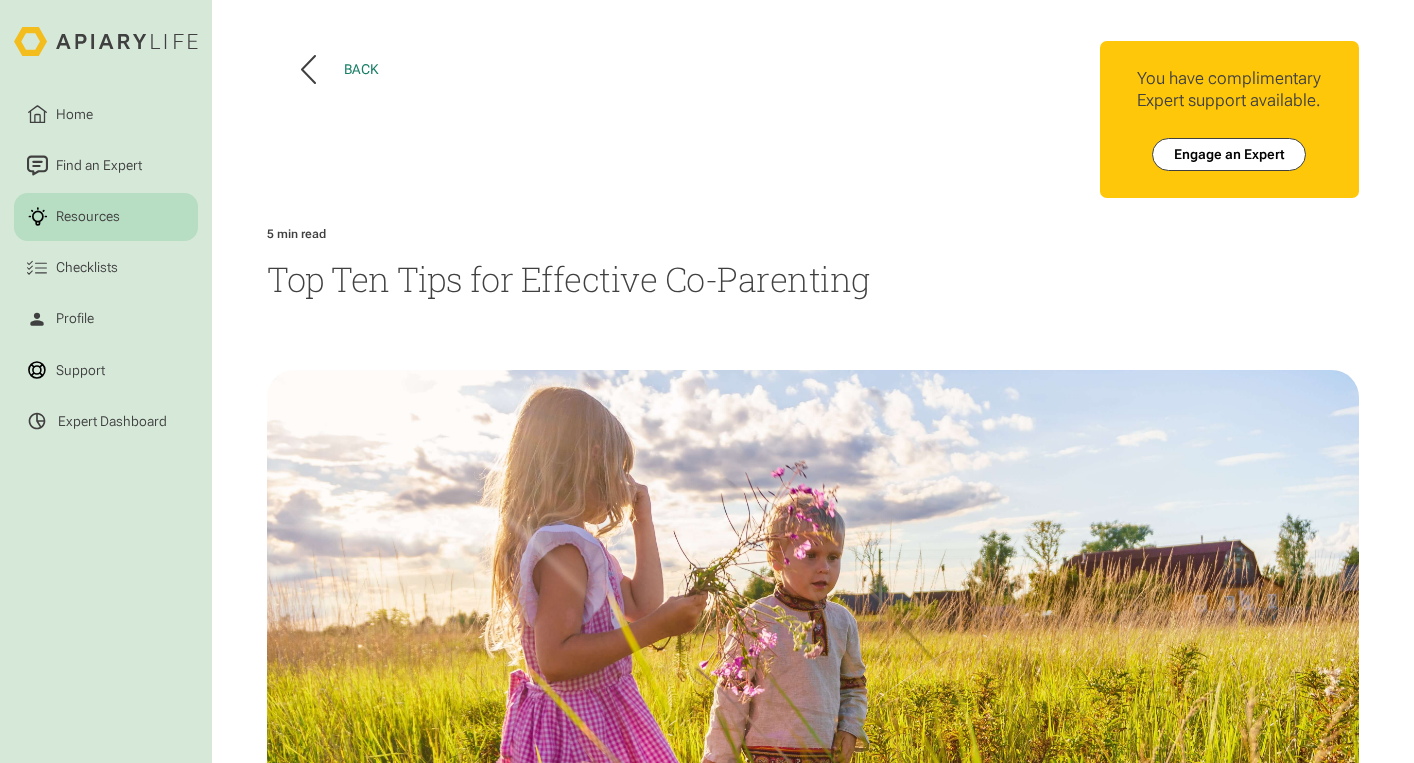 click on "Back" at bounding box center [361, 69] 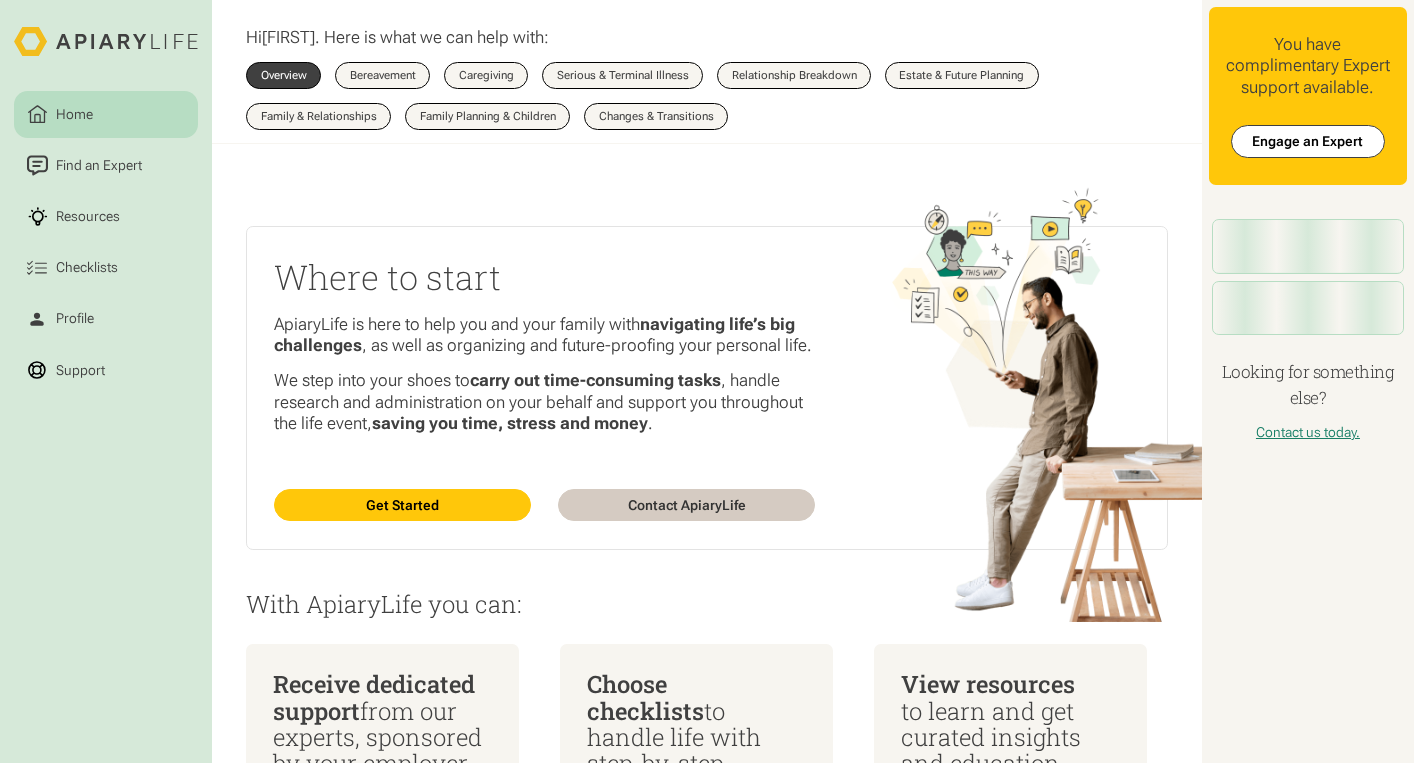 scroll, scrollTop: 0, scrollLeft: 0, axis: both 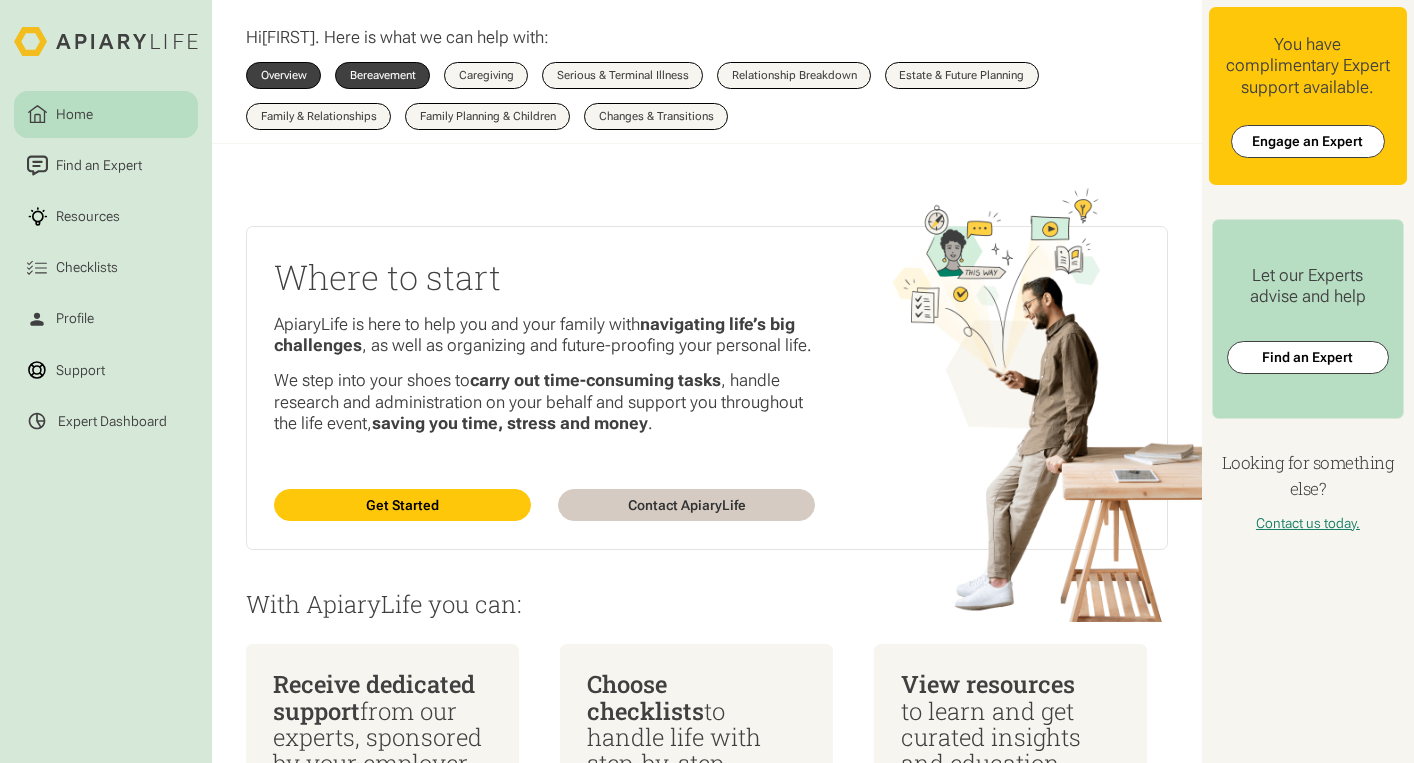 click on "Bereavement" at bounding box center (383, 75) 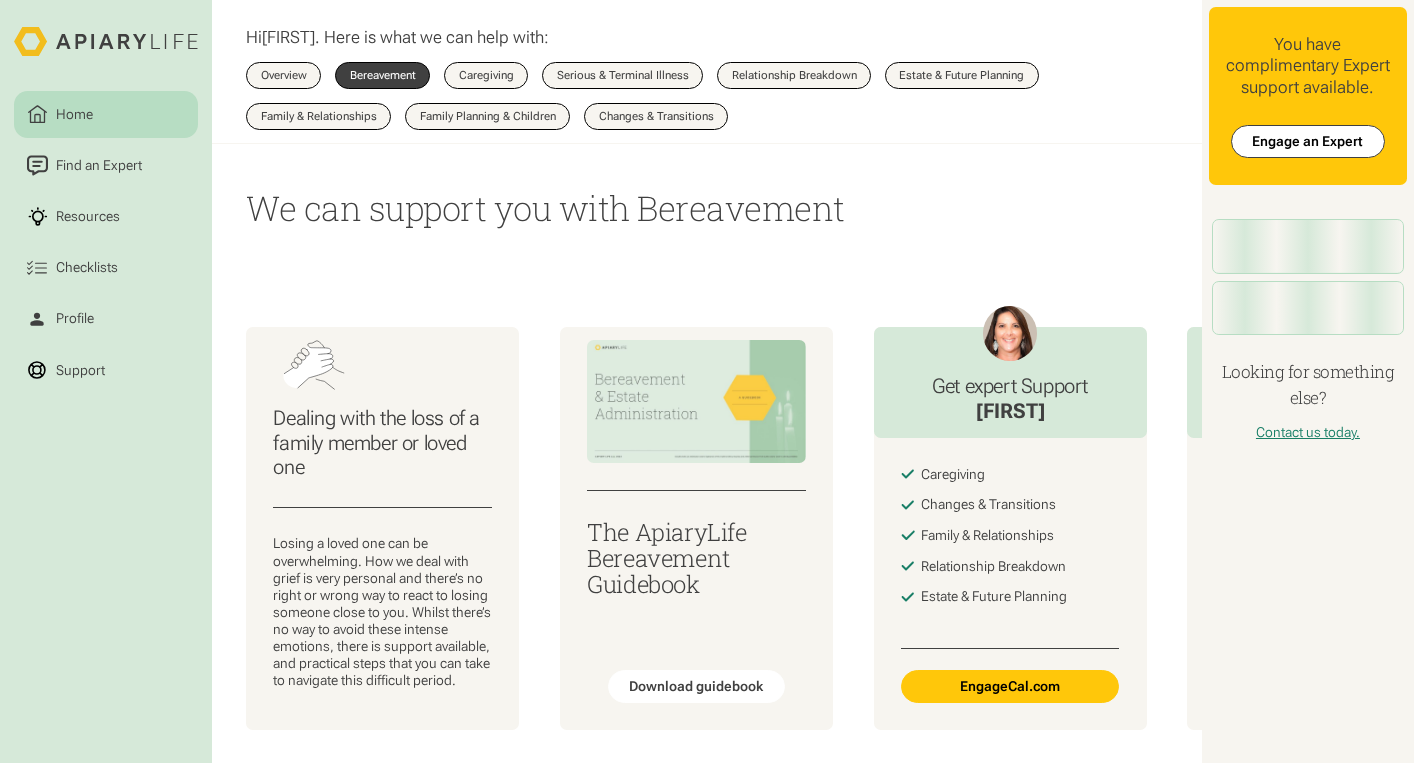 scroll, scrollTop: 0, scrollLeft: 0, axis: both 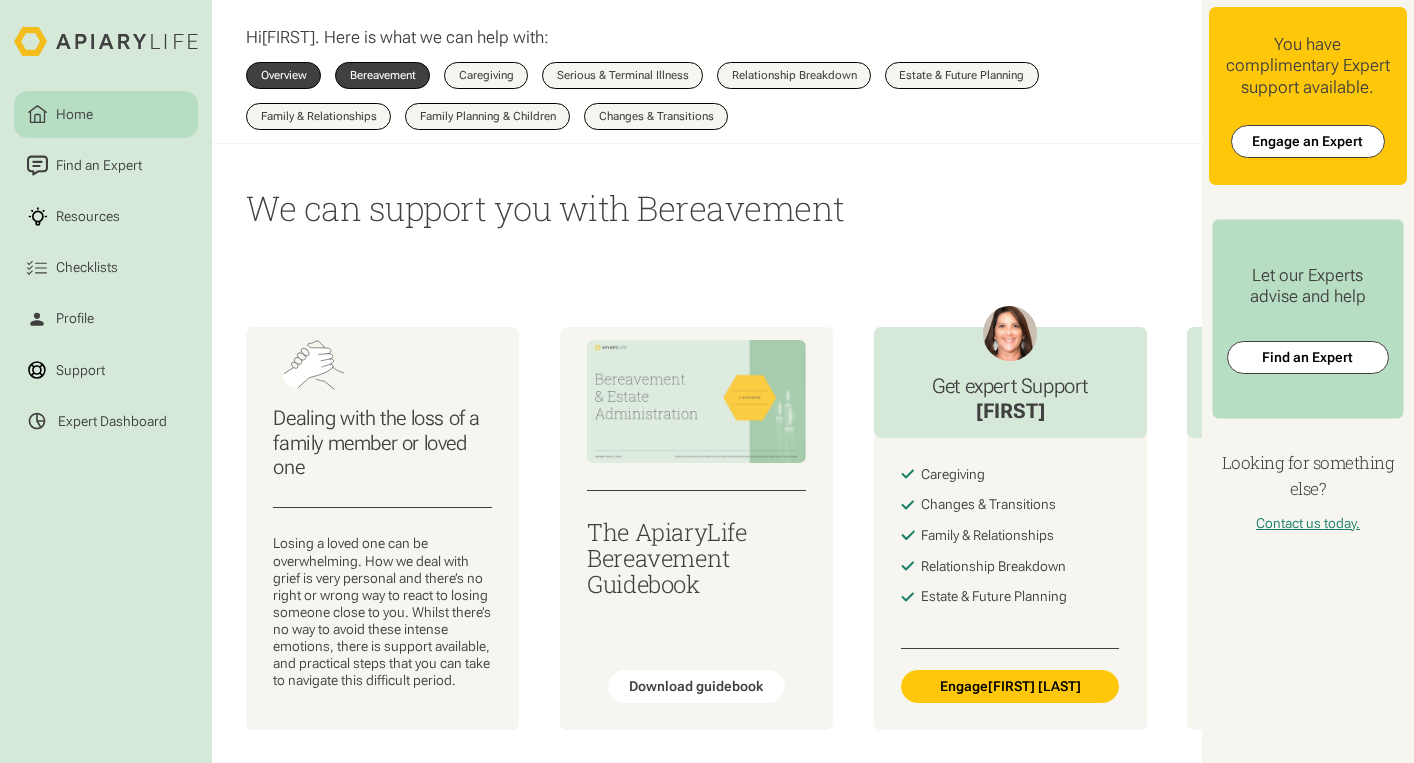click on "Overview" at bounding box center (283, 75) 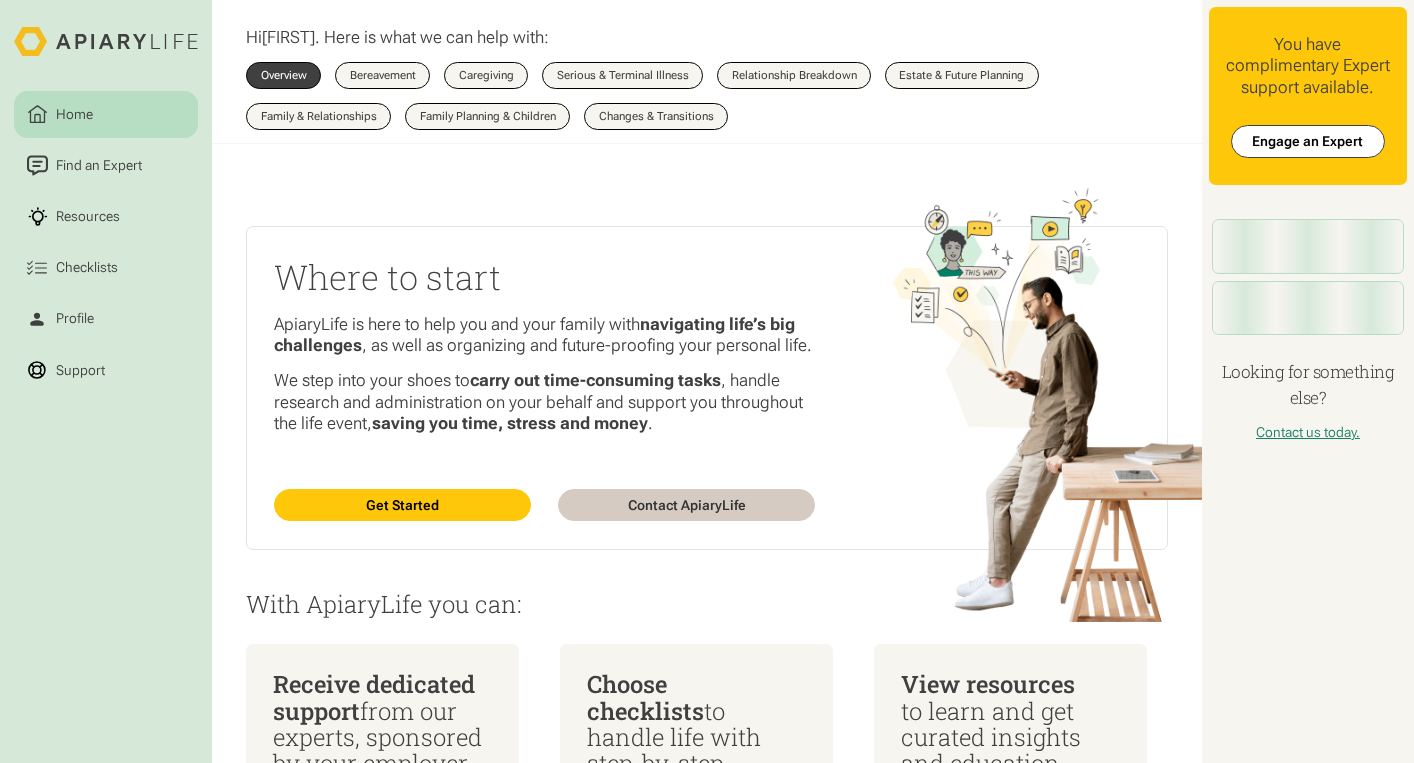 scroll, scrollTop: 0, scrollLeft: 0, axis: both 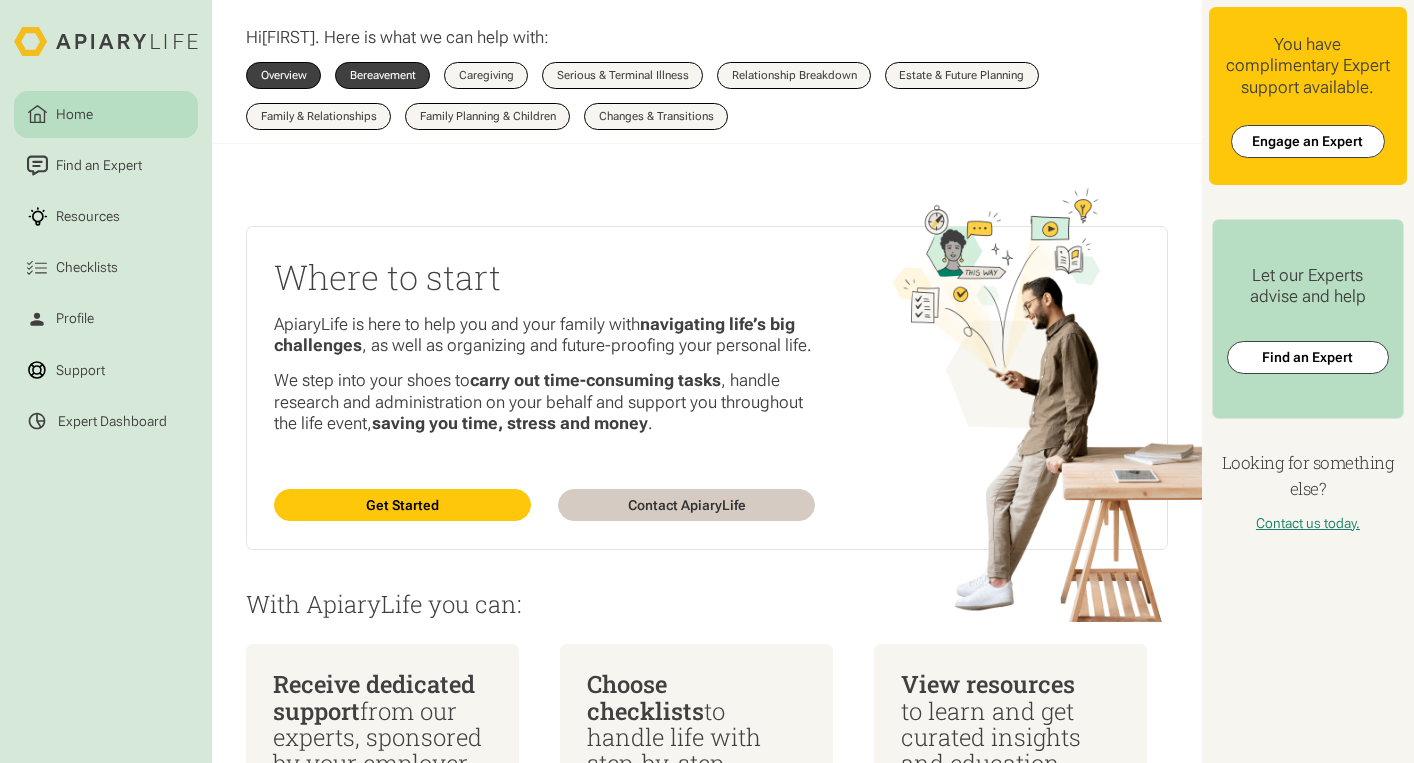 click on "Bereavement" at bounding box center [383, 75] 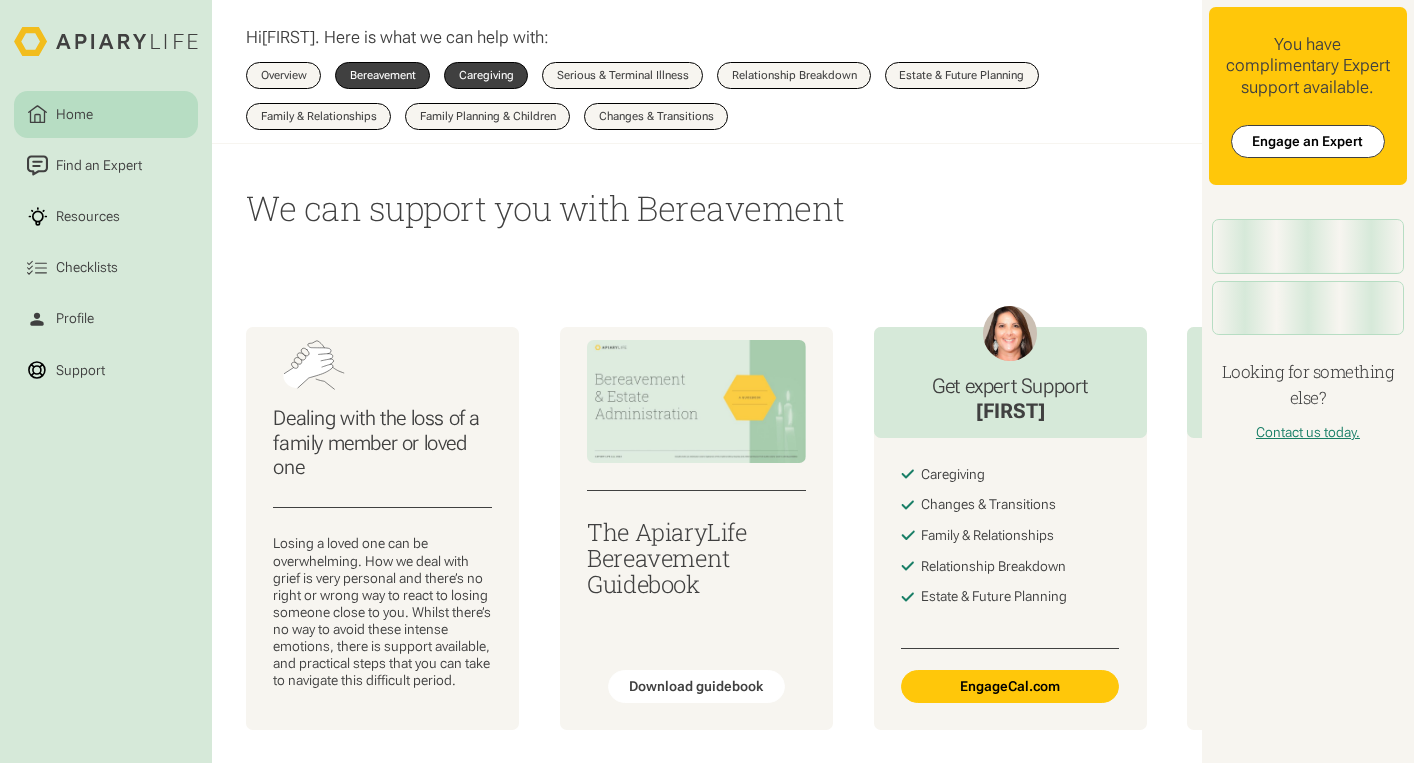scroll, scrollTop: 0, scrollLeft: 0, axis: both 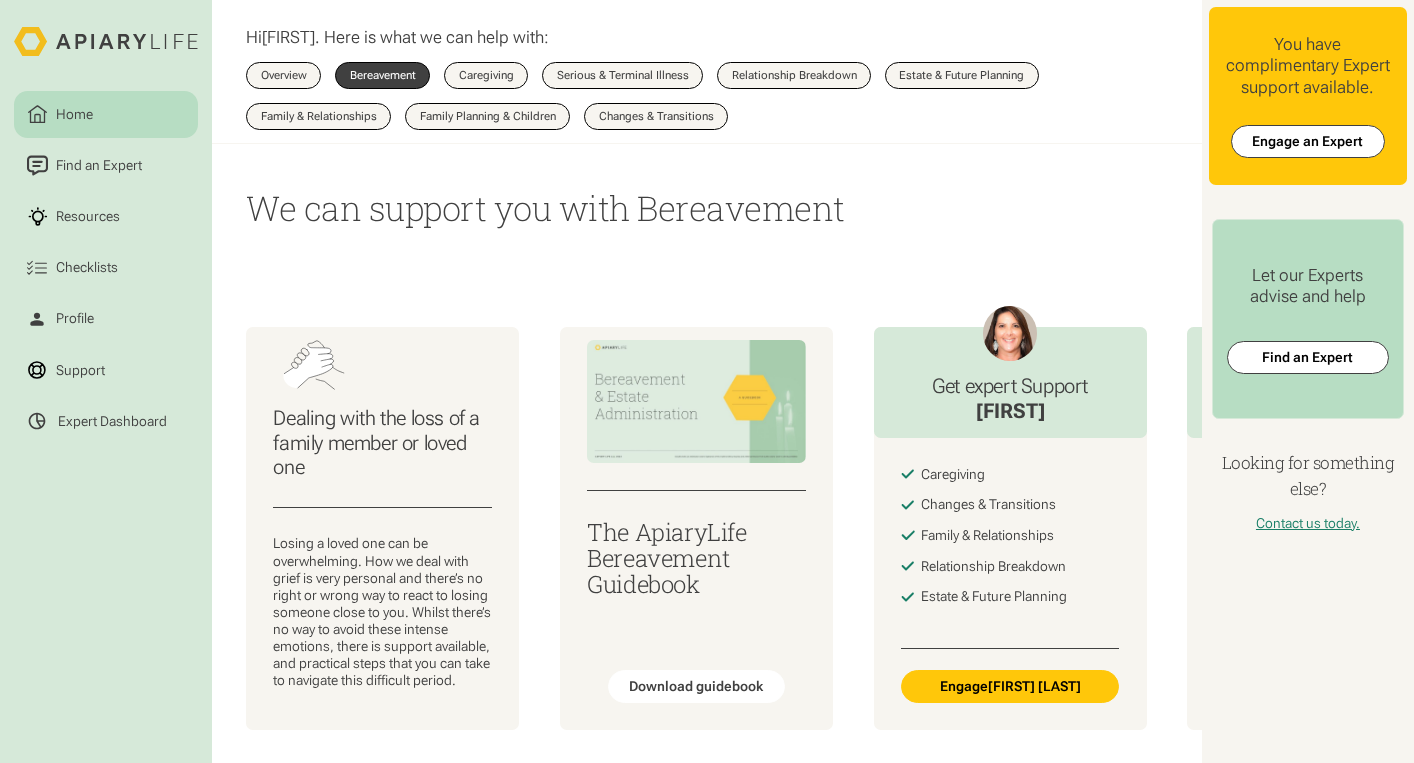 click on "Home
Find an Expert
Resources
Checklists
Profile
Support
Expert Dashboard Hi  Ailín . Here is what we can help with: Overview Bereavement Overview Caregiving Overview Serious & Terminal Illness Overview Relationship Breakdown Overview Estate & Future Planning Overview Family & Relationships Overview Family Planning & Children Overview Changes & Transitions Overview We can support you with Bereavement
Dealing with the loss of a family member or loved one  The ApiaryLife Bereavement Guidebook Download guidebook Get expert Support Lori
Caregiving
Changes & Transitions
Family & Relationships
Relationship Breakdown
Estate & Future Planning Engage  Lori Harris Get expert Support Maria
Changes & Transitions
Family & Relationships" at bounding box center (707, 381) 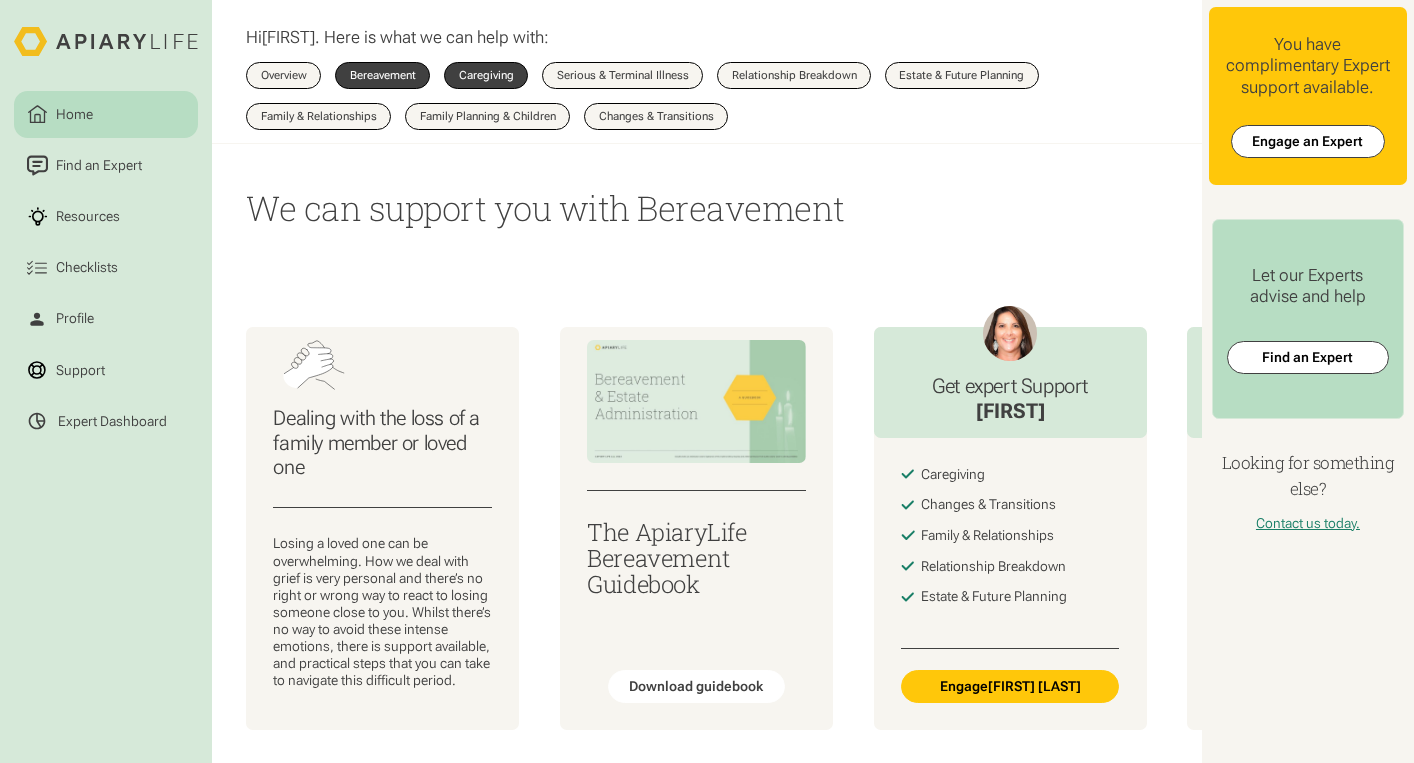 click on "Caregiving" at bounding box center (486, 75) 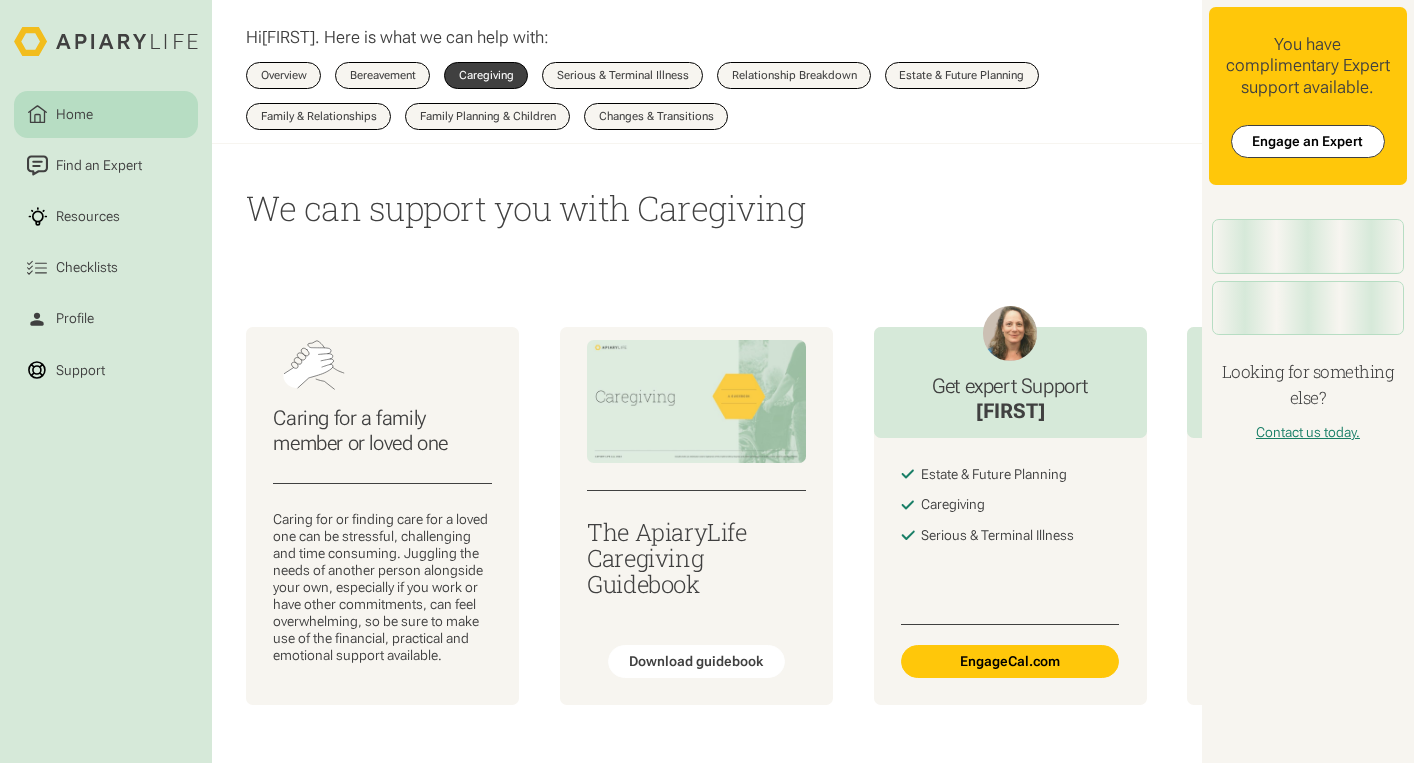scroll, scrollTop: 0, scrollLeft: 0, axis: both 